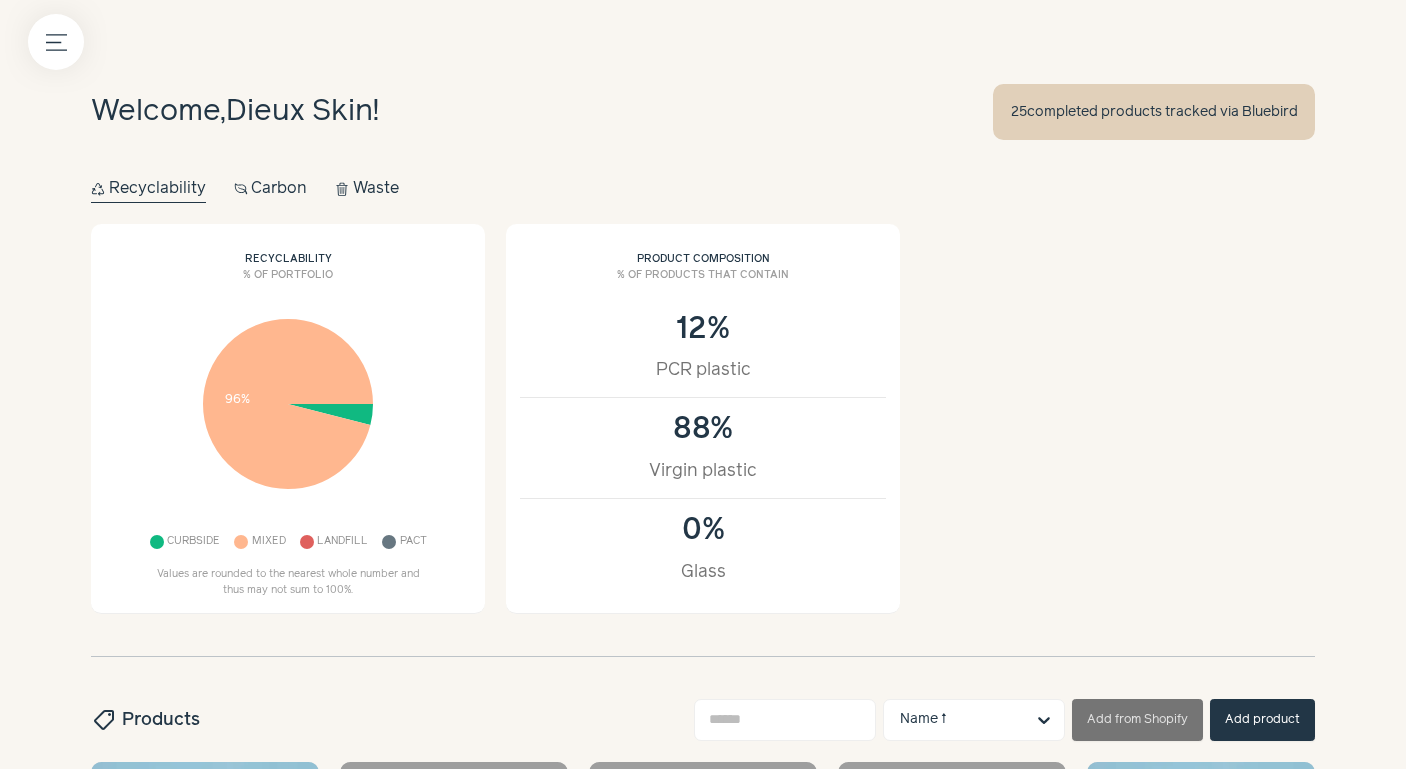 scroll, scrollTop: 512, scrollLeft: 0, axis: vertical 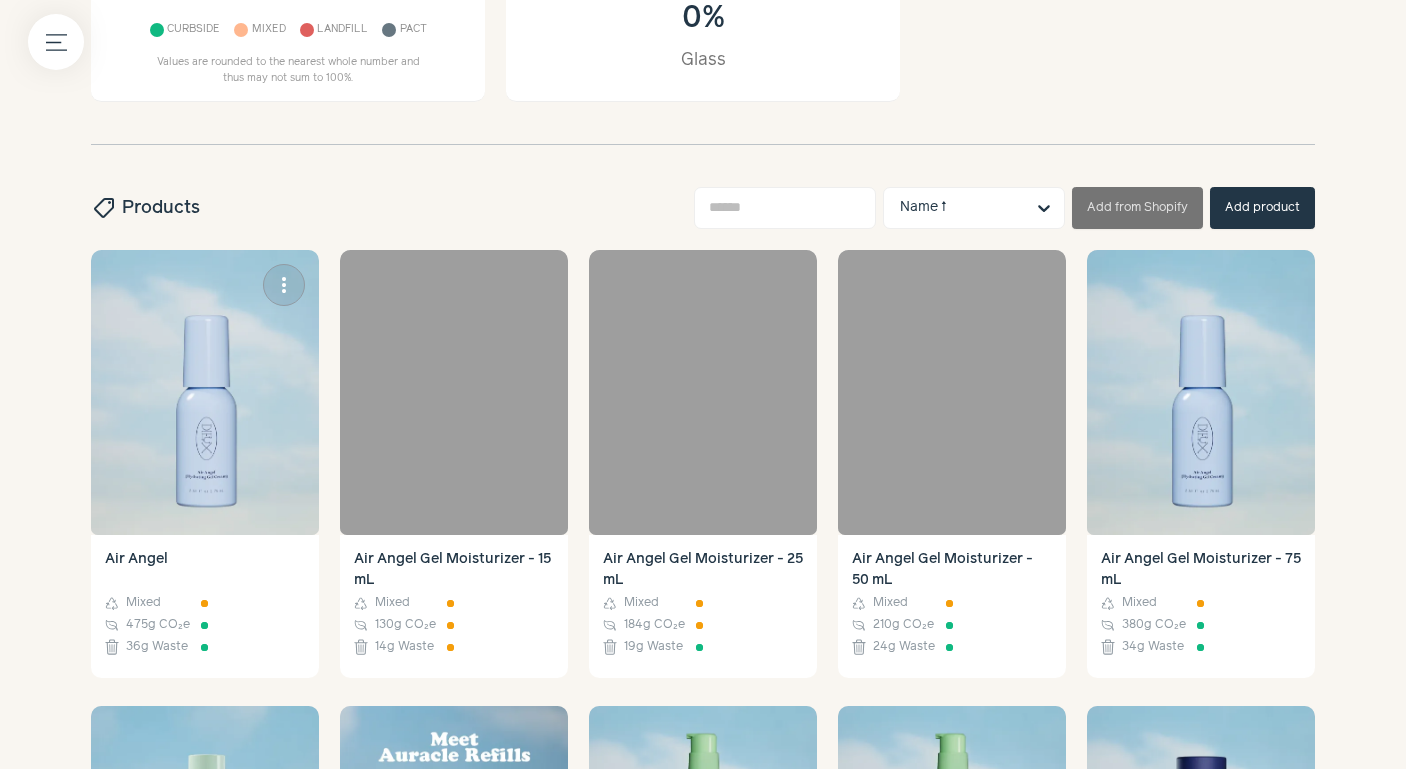 click at bounding box center (205, 392) 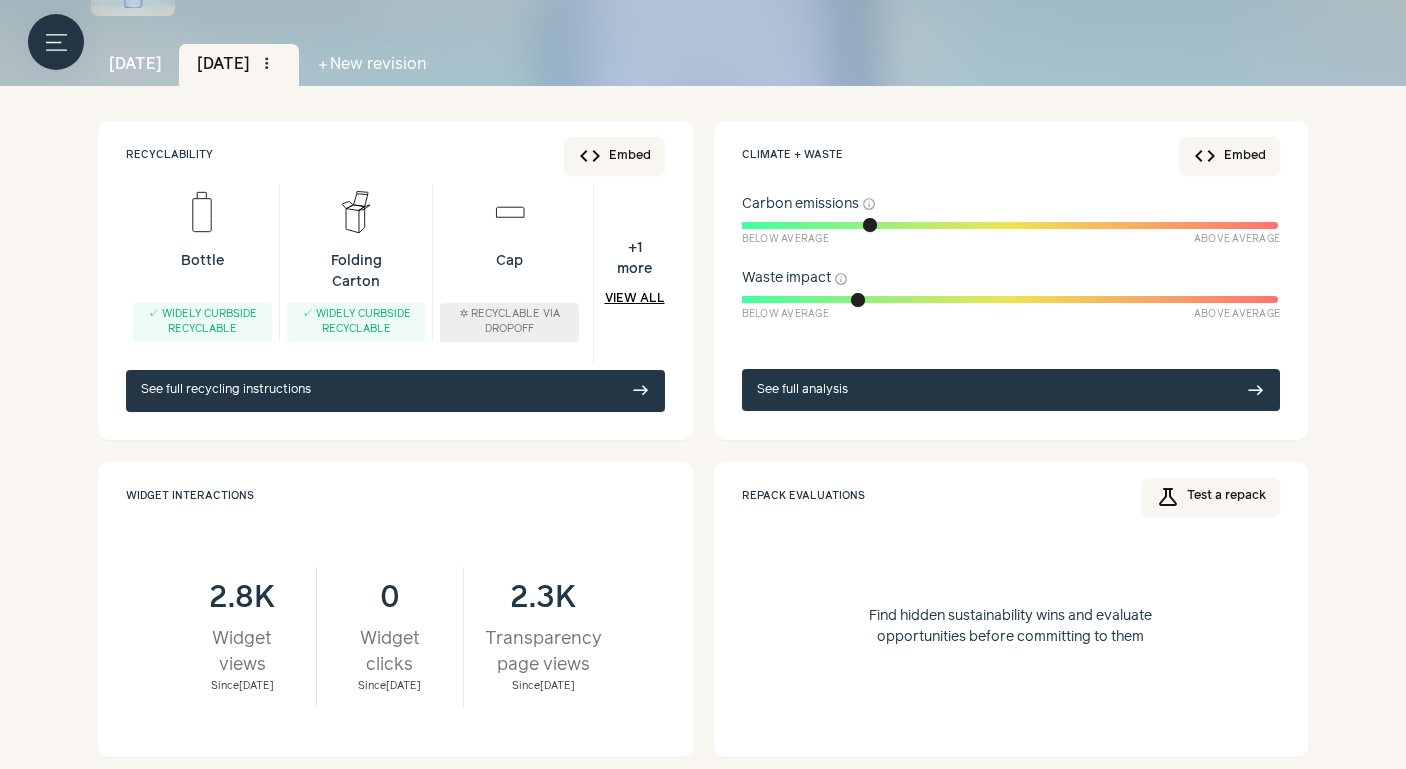 scroll, scrollTop: 204, scrollLeft: 0, axis: vertical 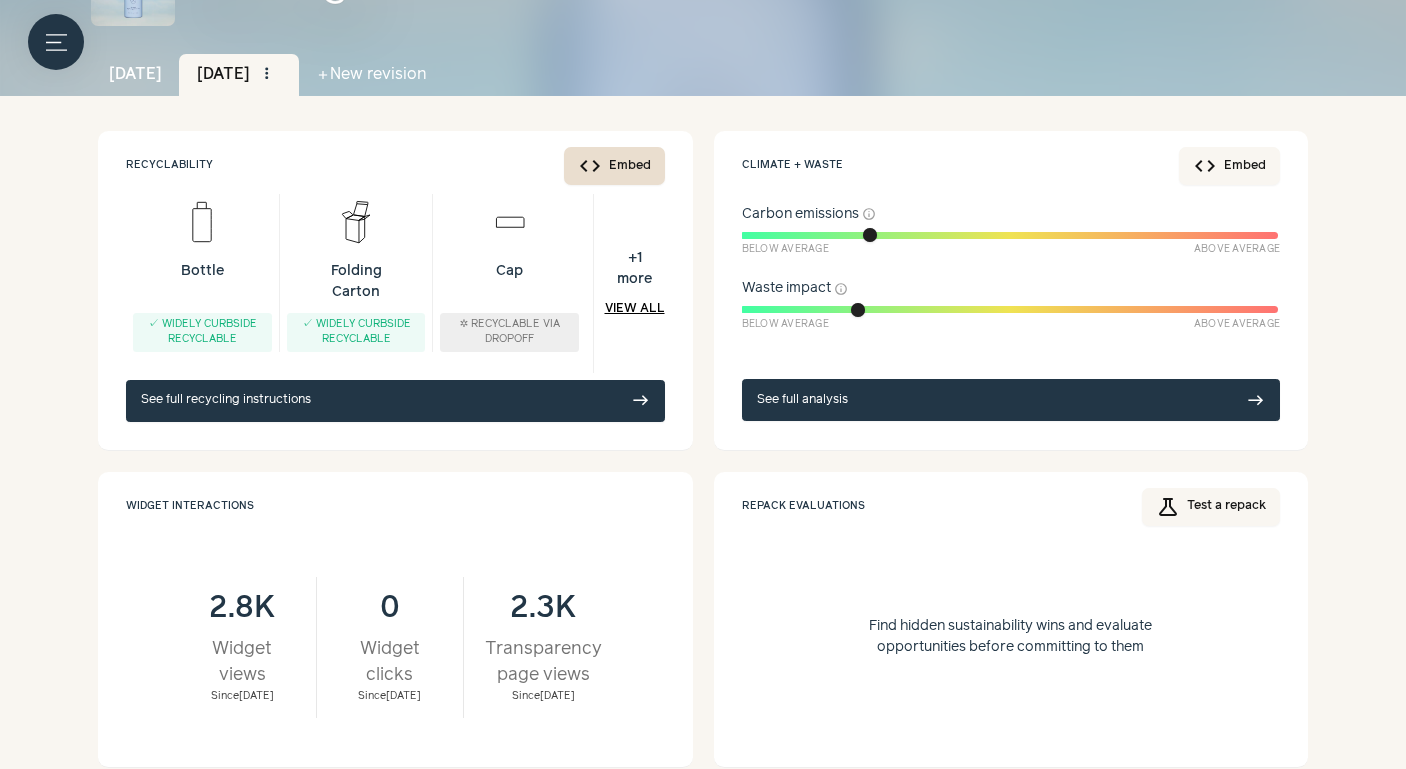 click on "code
Embed" at bounding box center (614, 166) 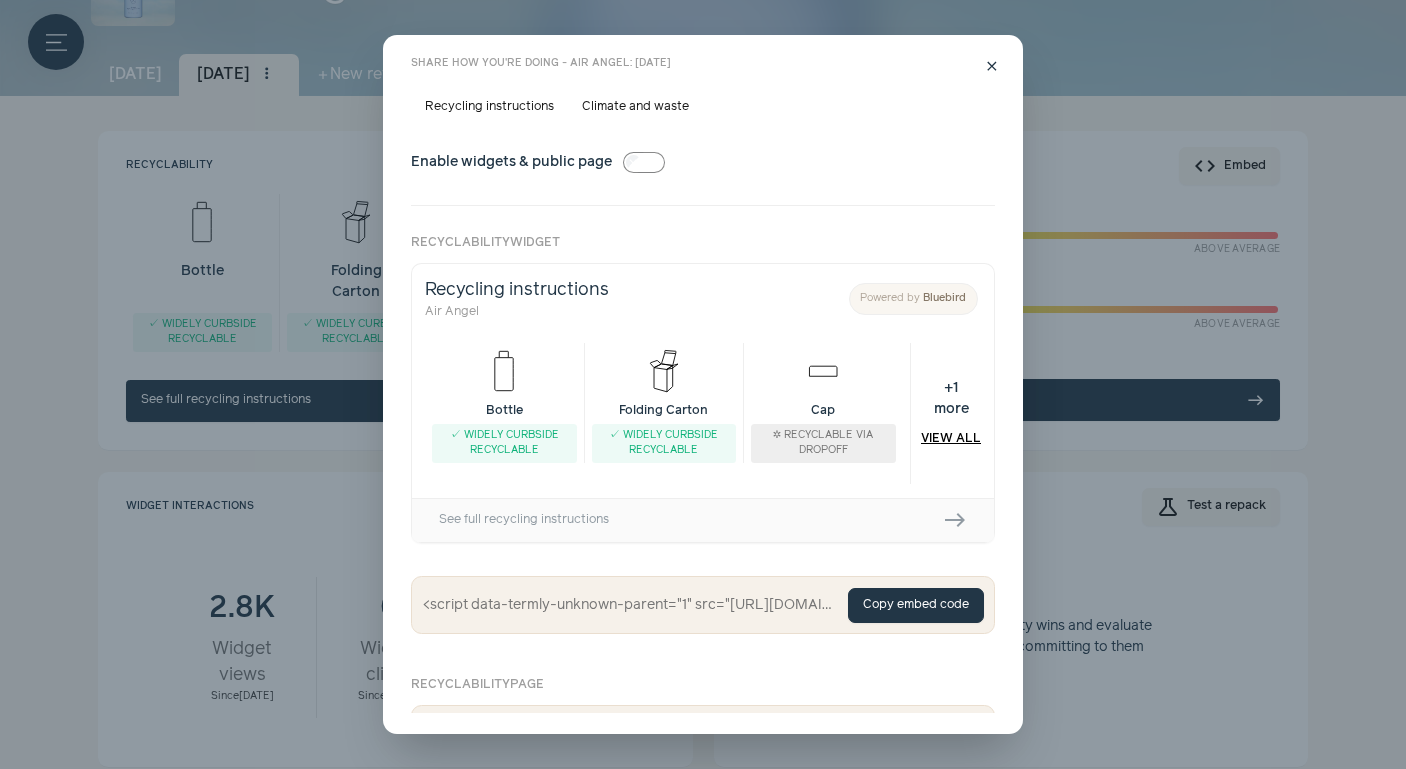 scroll, scrollTop: 0, scrollLeft: 0, axis: both 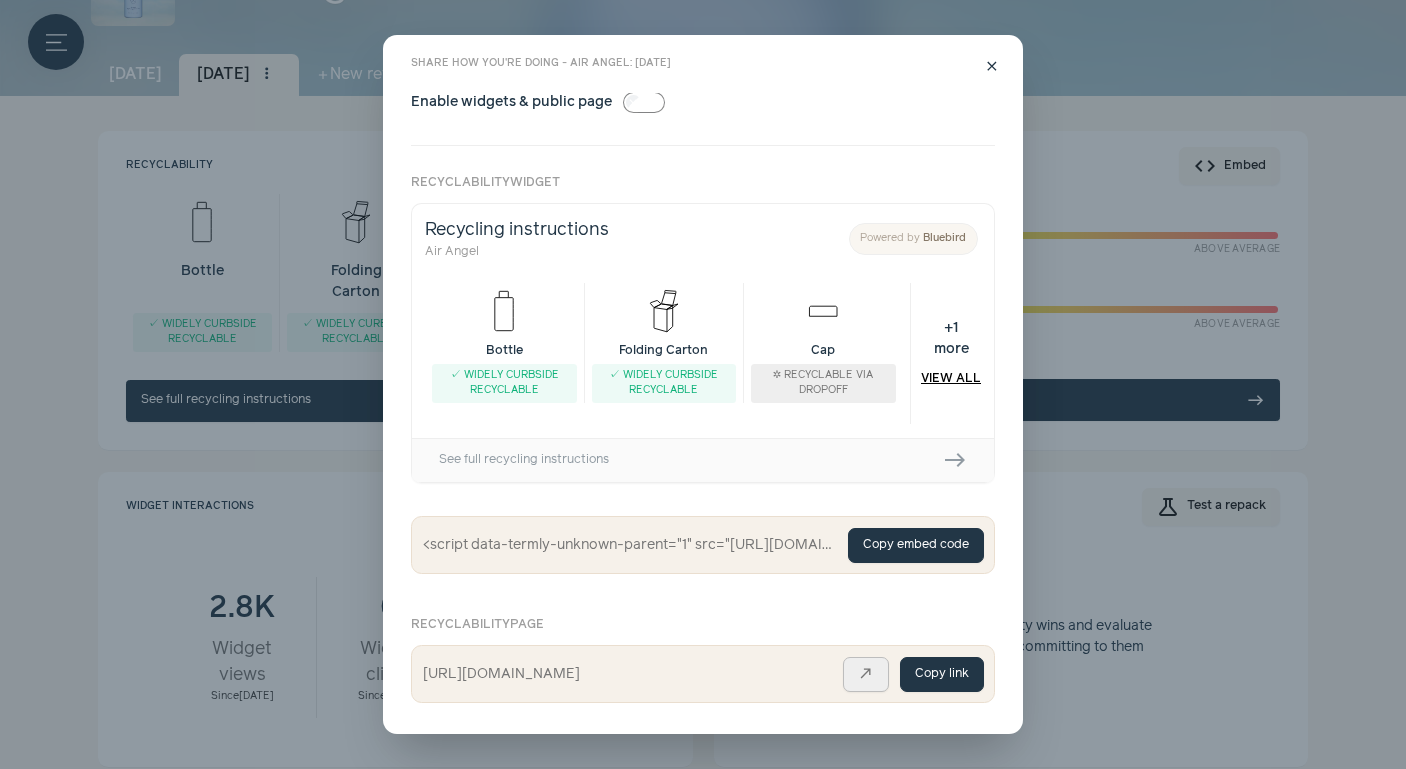 click on "north_east" at bounding box center [866, 674] 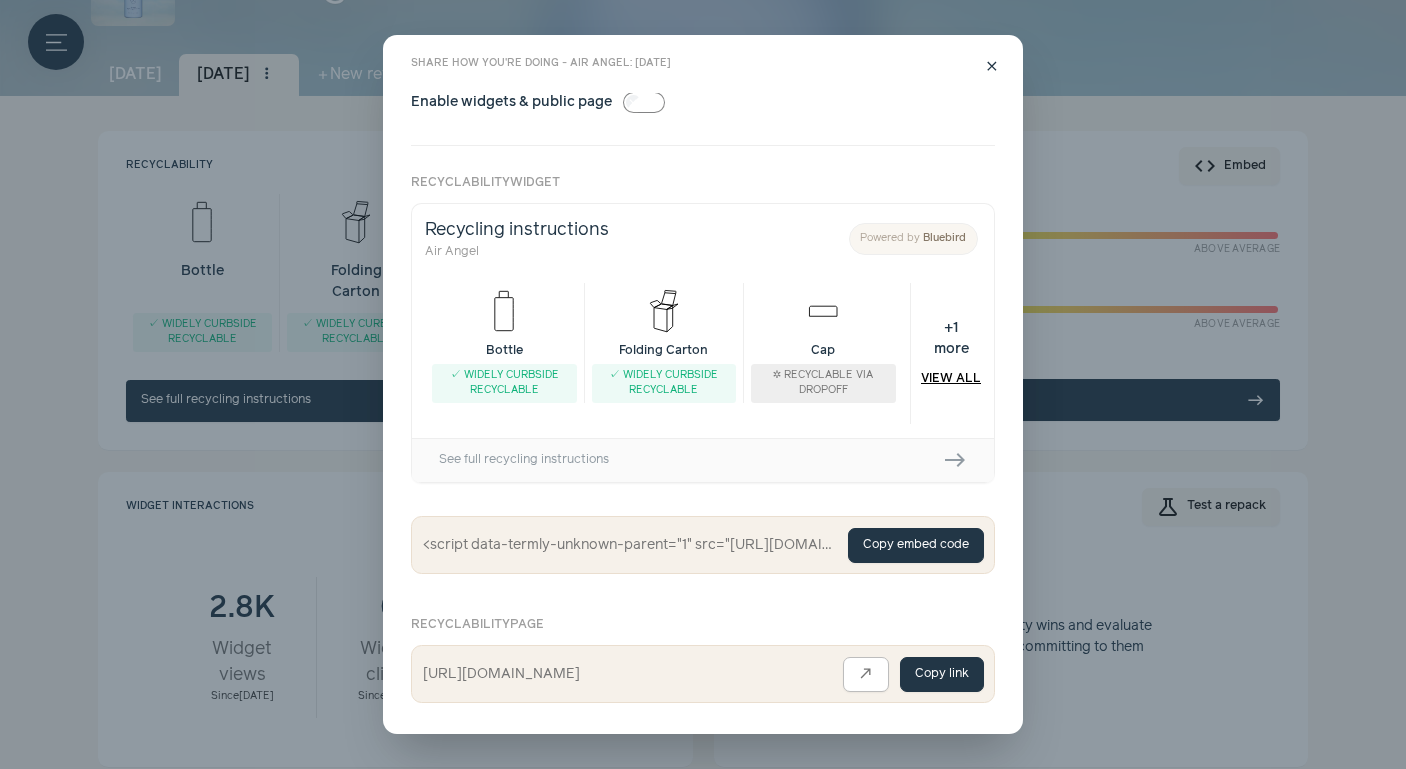 click on "close     Share how you're doing - Air Angel:  [DATE]       Recycling instructions     Climate and waste       Enable widgets & public page       Recyclability  widget     <script data-termly-unknown-parent="1" src="[URL][DOMAIN_NAME]" async="" type="text/javascript"></script>     Copy embed code     Recyclability  page   [URL][DOMAIN_NAME]   north_east   Copy link" 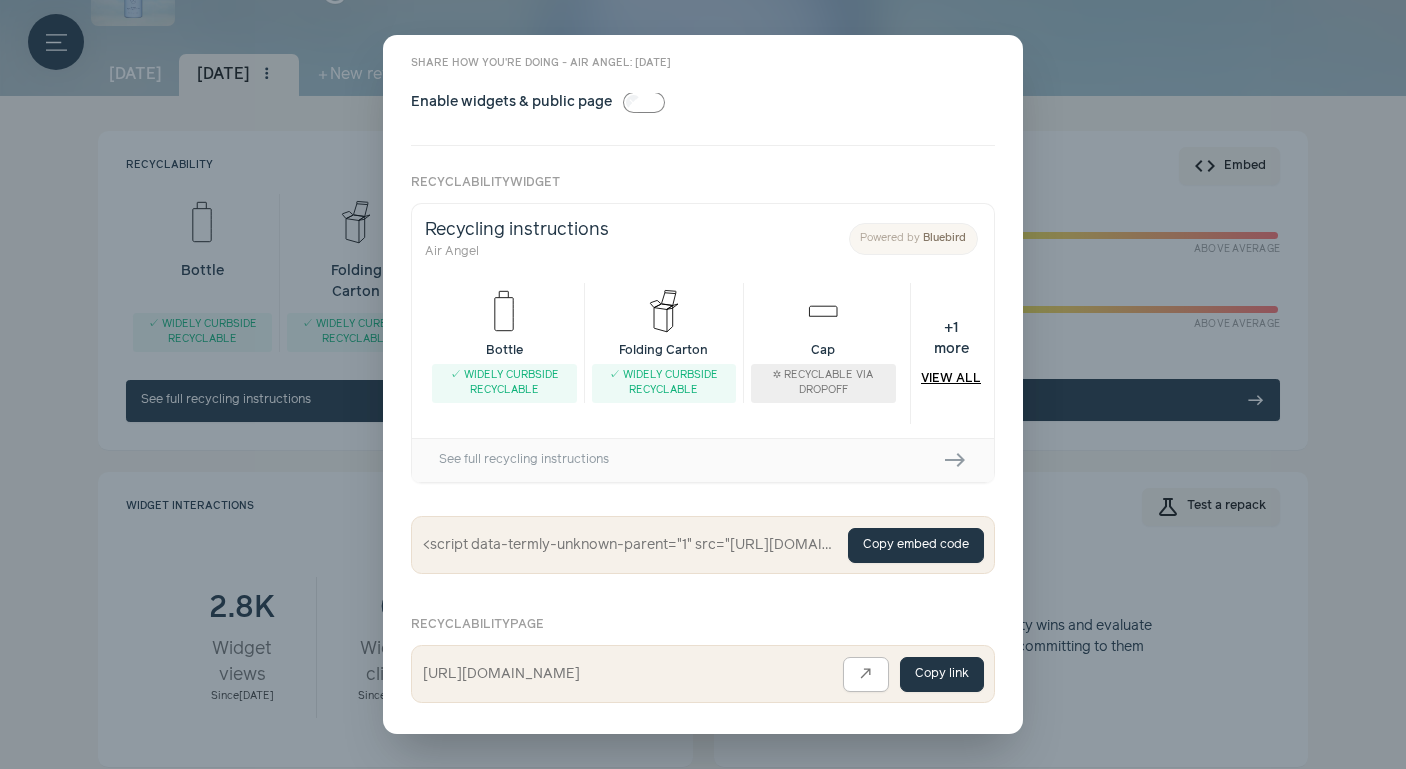 click on "close     Share how you're doing - Air Angel:  [DATE]       Recycling instructions     Climate and waste       Enable widgets & public page       Recyclability  widget     <script data-termly-unknown-parent="1" src="[URL][DOMAIN_NAME]" async="" type="text/javascript"></script>     Copy embed code     Recyclability  page   [URL][DOMAIN_NAME]   north_east   Copy link" at bounding box center (703, 384) 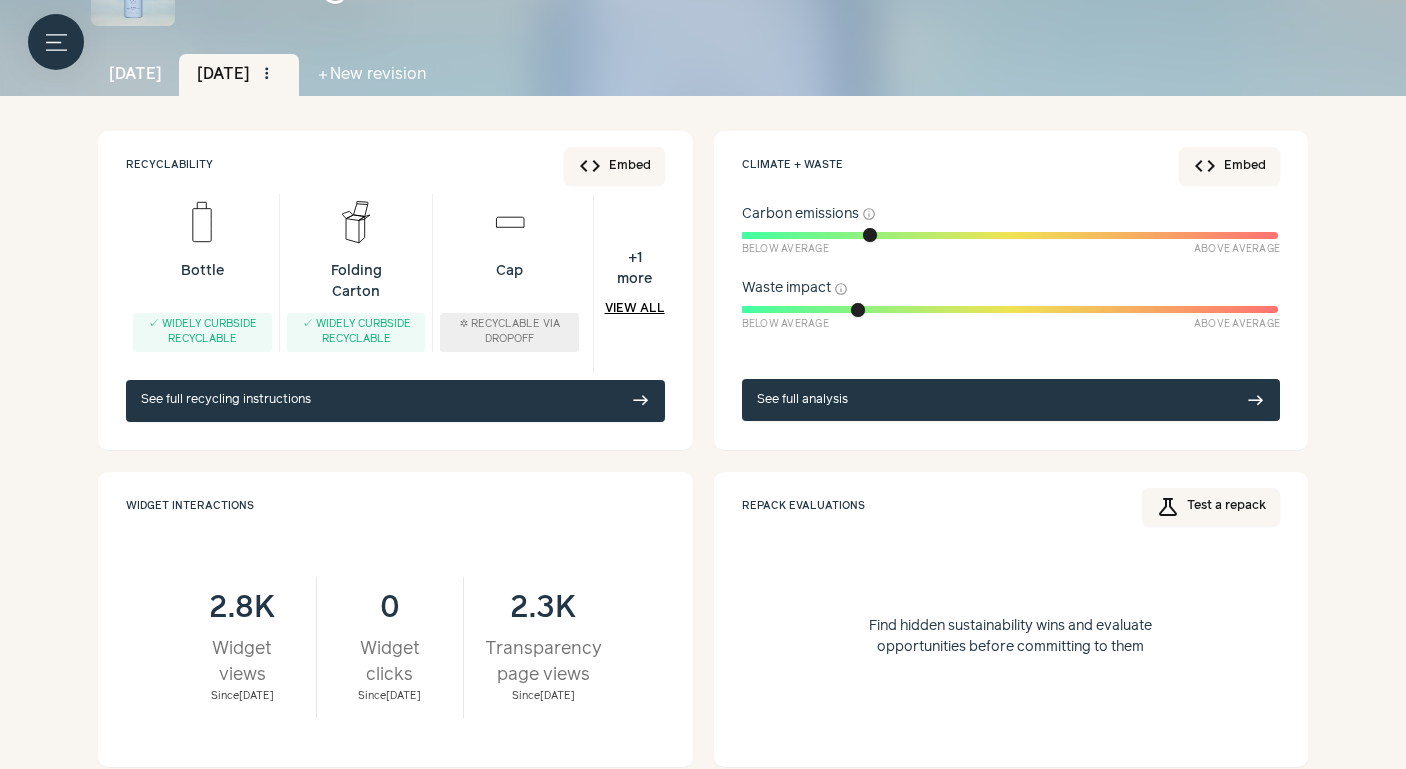 scroll, scrollTop: 0, scrollLeft: 0, axis: both 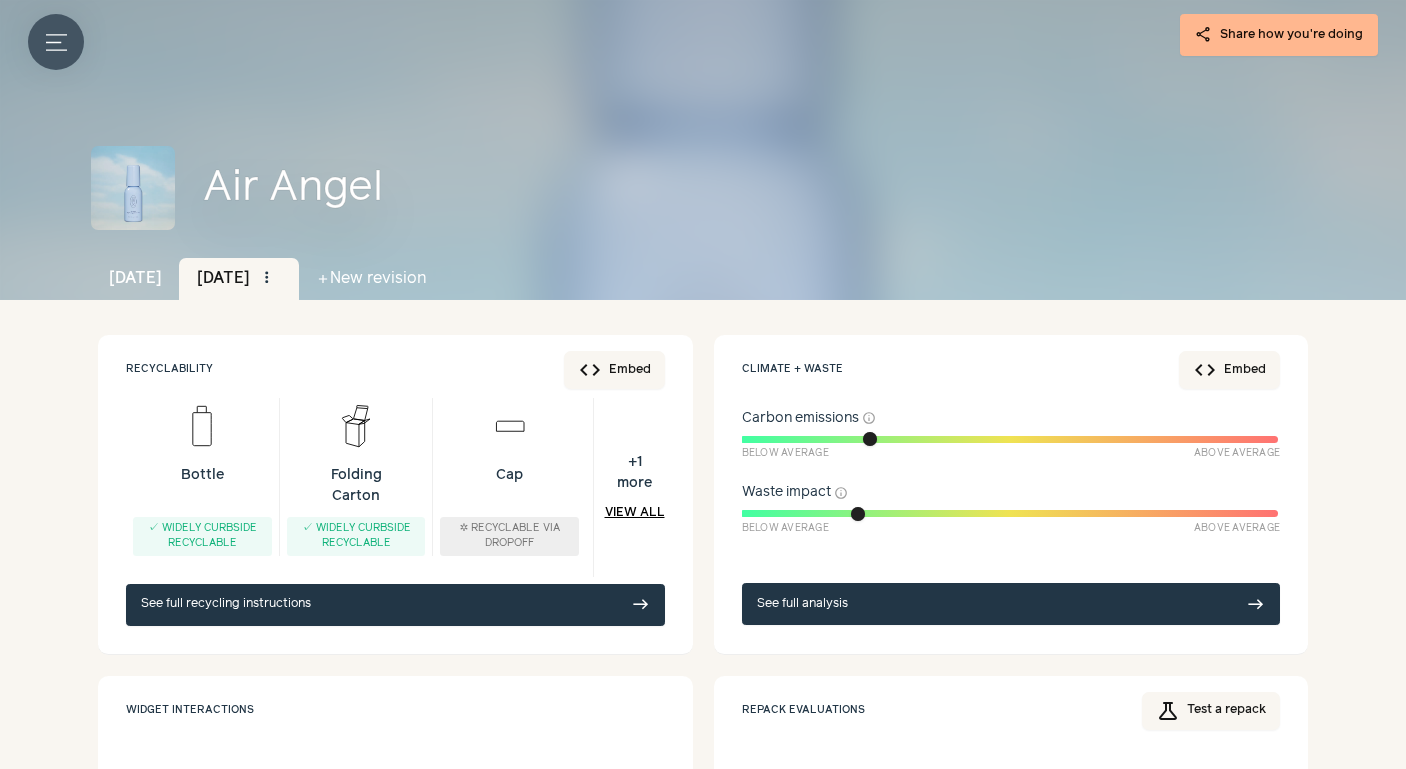 click on "Menu button" at bounding box center (56, 42) 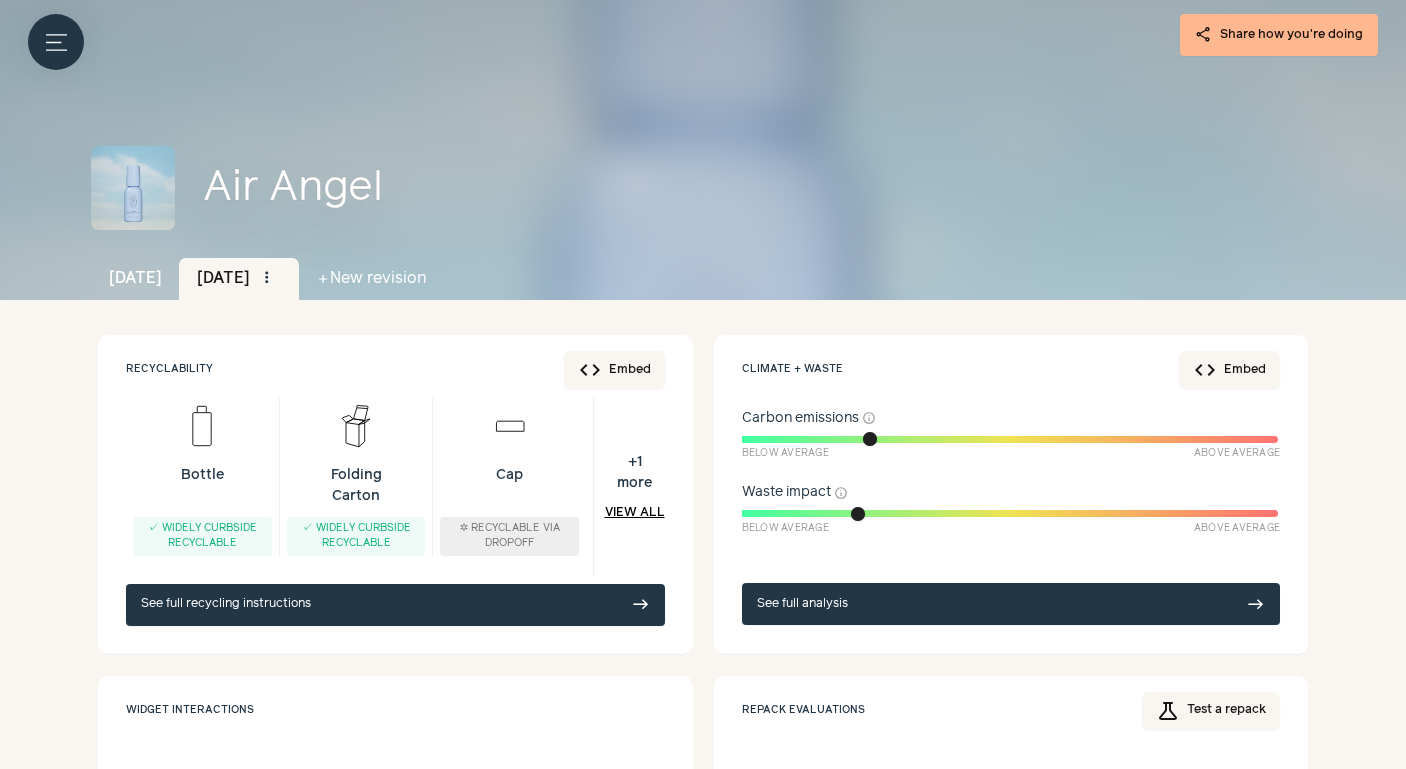 click on "Dashboard" at bounding box center [-229, 228] 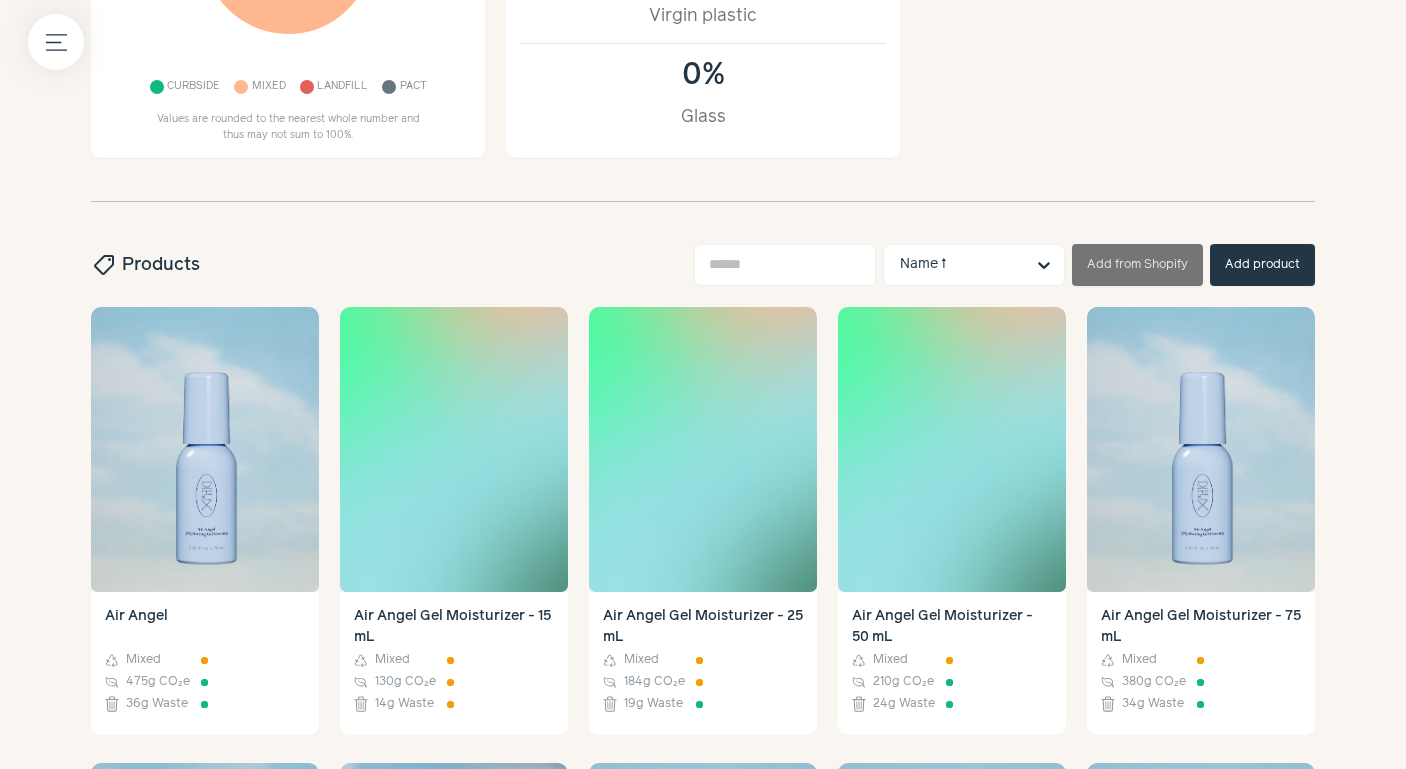 scroll, scrollTop: 555, scrollLeft: 0, axis: vertical 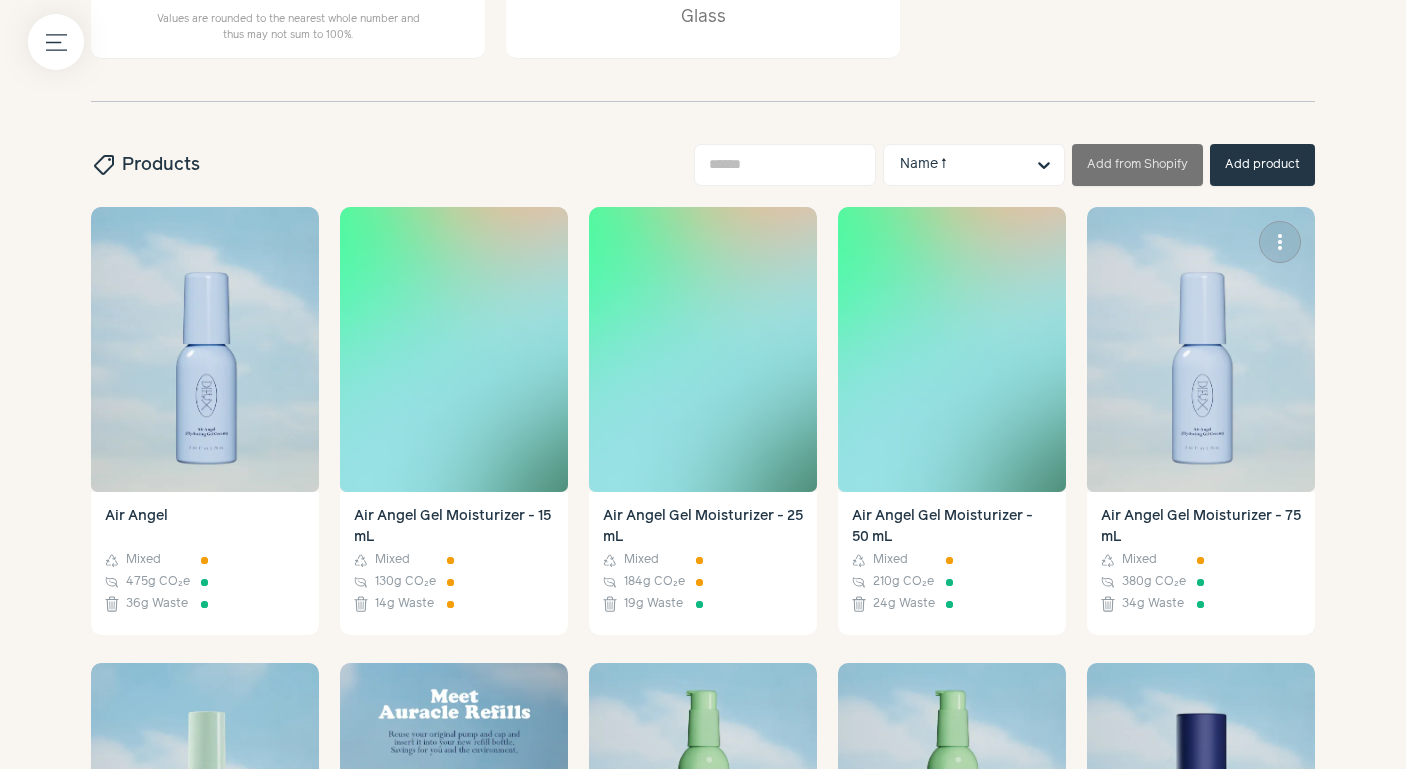 click at bounding box center [1201, 349] 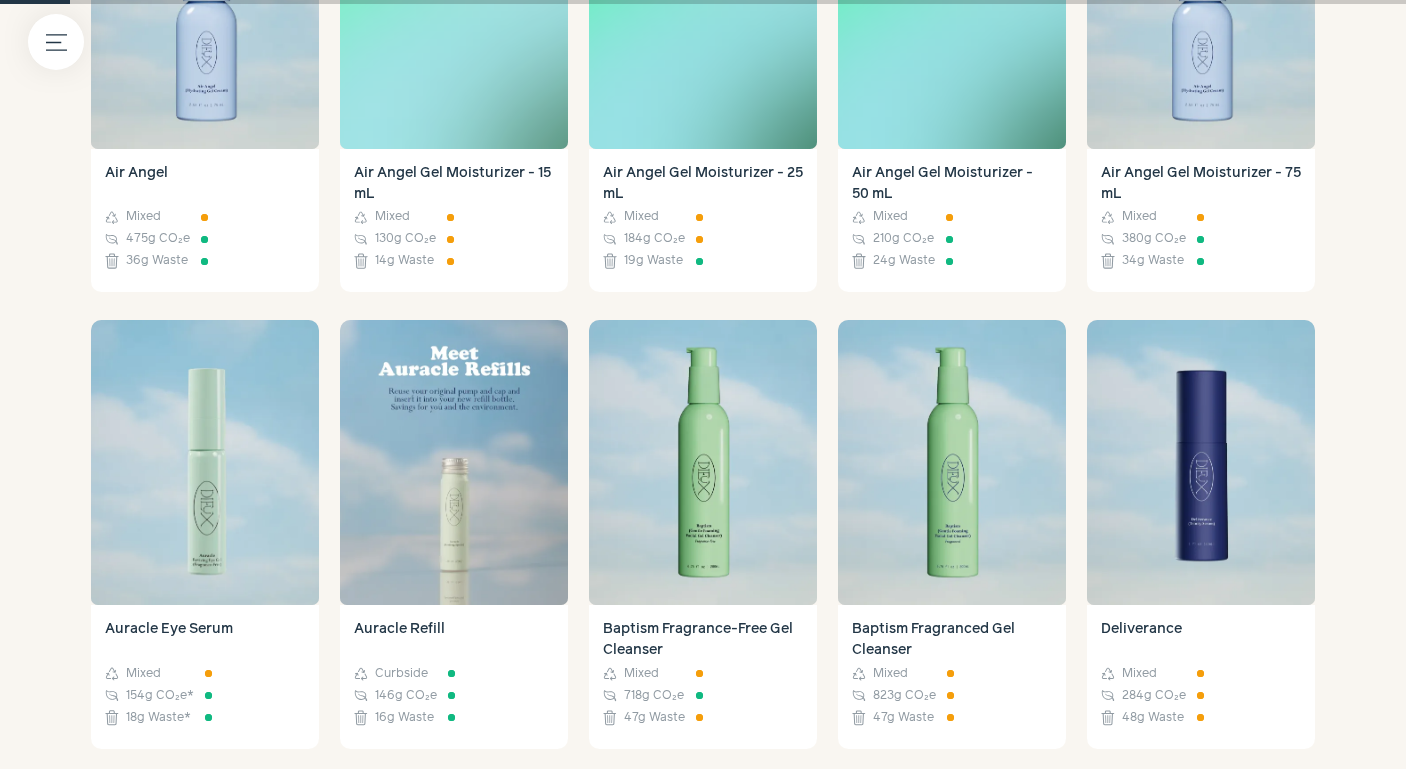 scroll, scrollTop: 936, scrollLeft: 0, axis: vertical 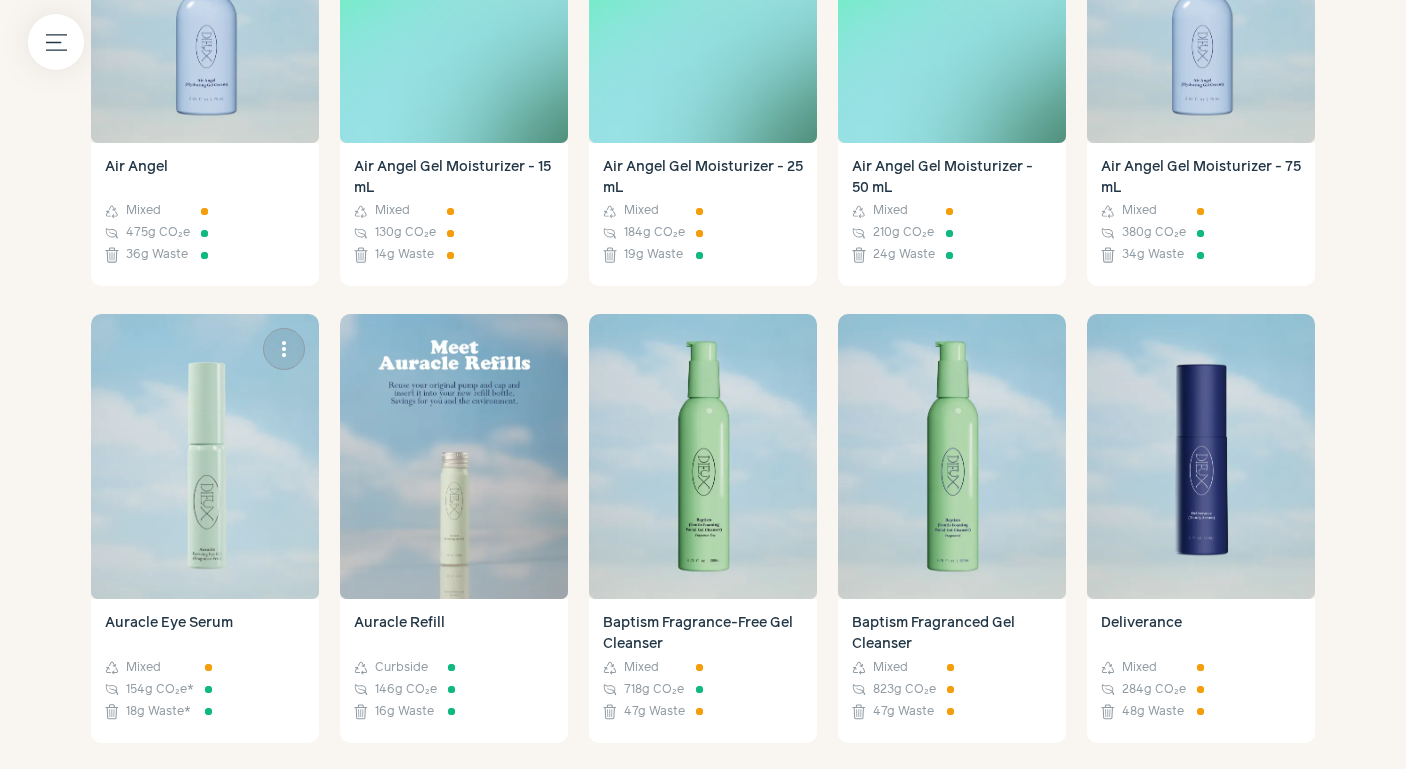 click at bounding box center [205, 456] 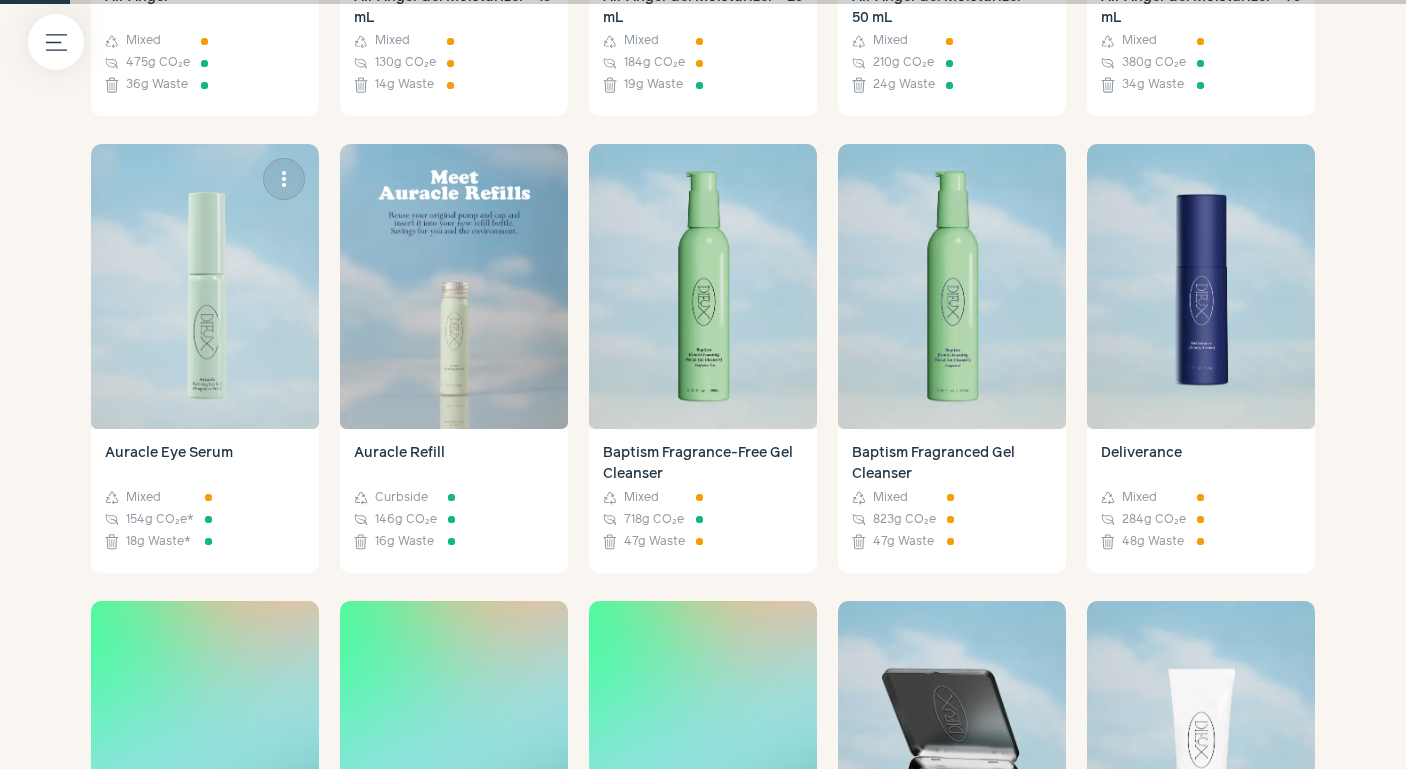 scroll, scrollTop: 1075, scrollLeft: 0, axis: vertical 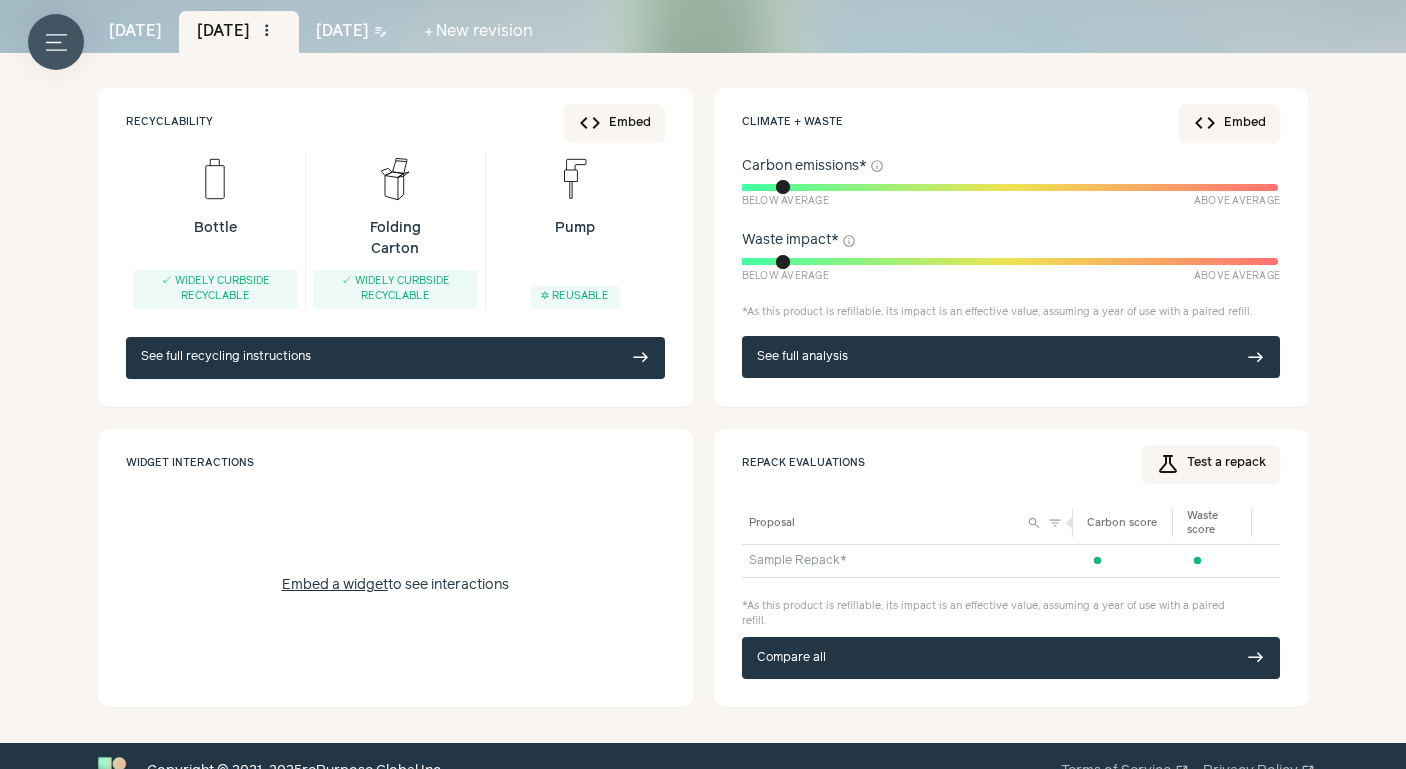 click on "Menu button" 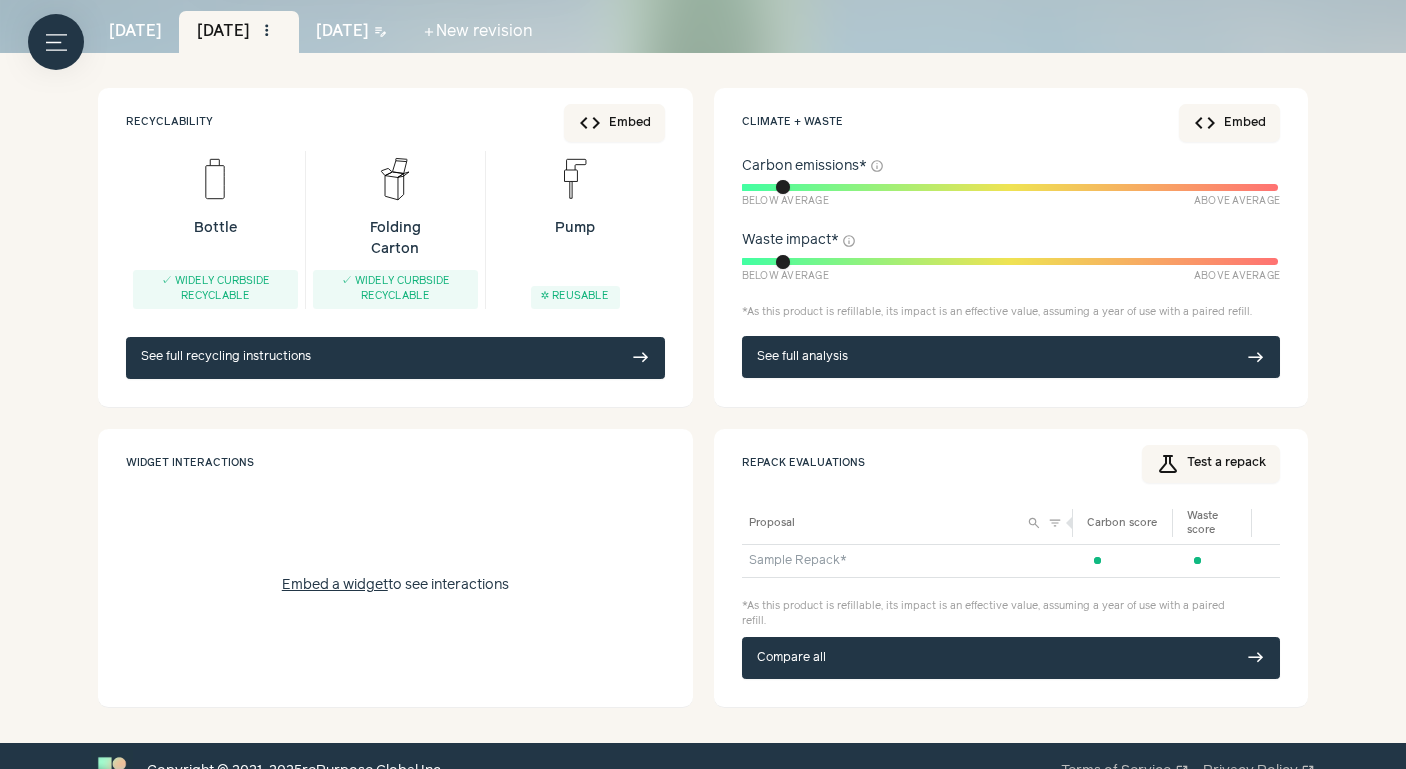 click on "Dashboard" at bounding box center (-229, 228) 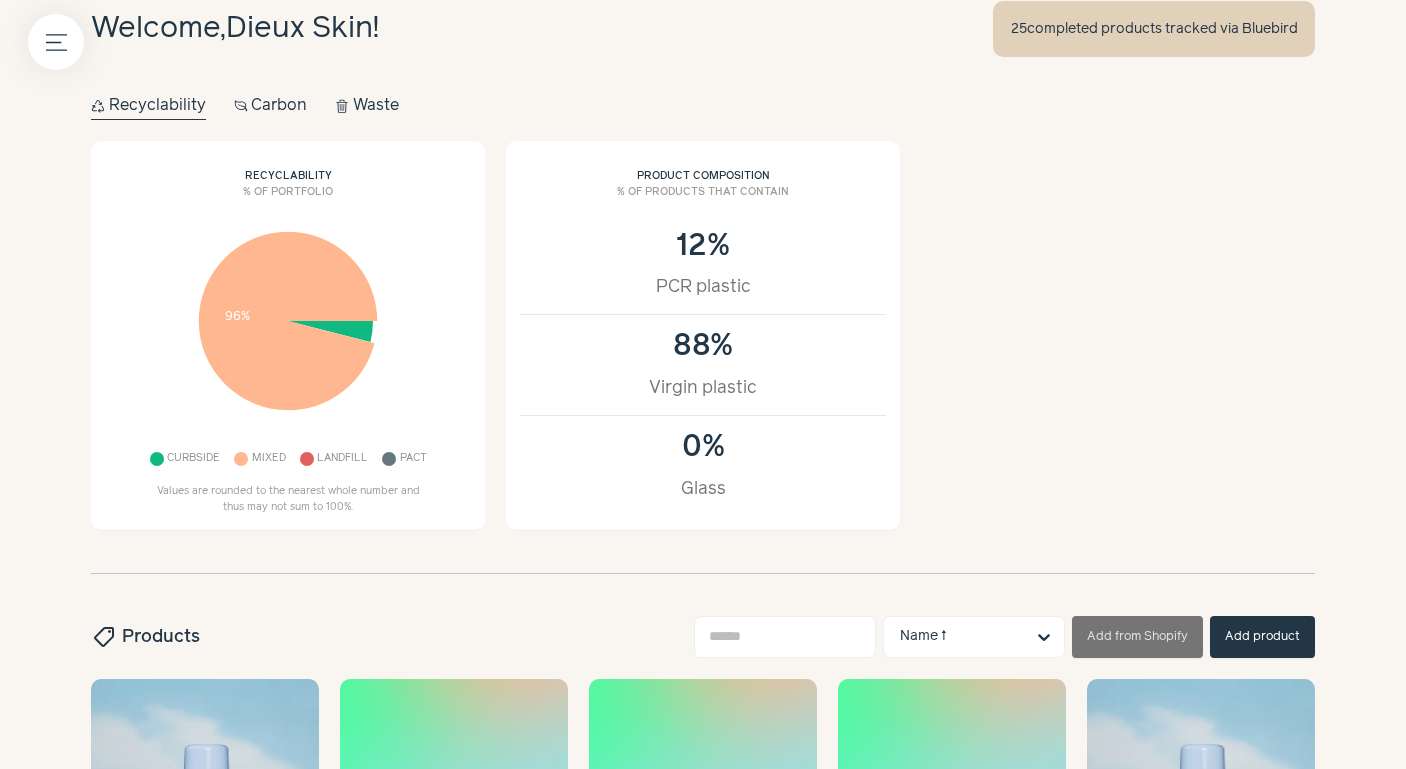 scroll, scrollTop: 0, scrollLeft: 0, axis: both 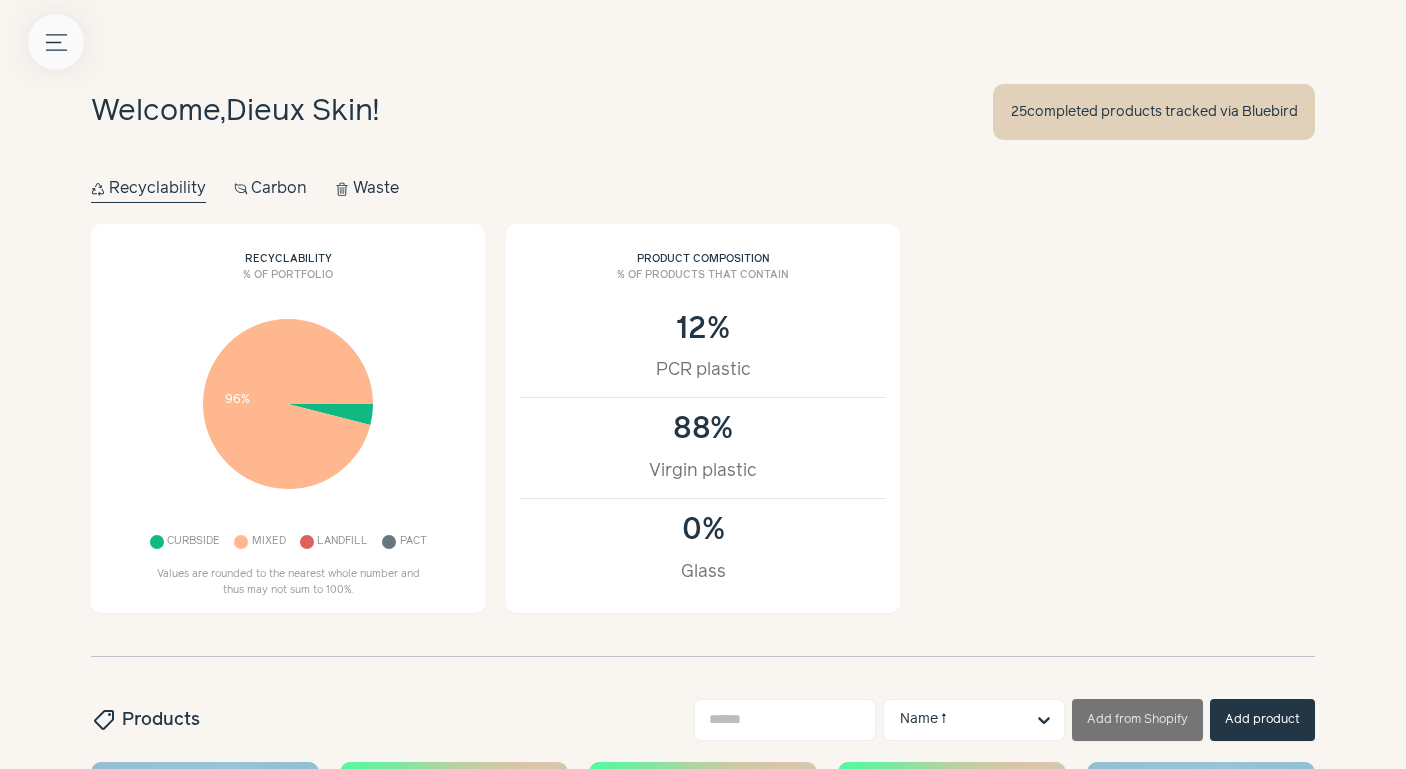 click on "Menu button" at bounding box center [56, 42] 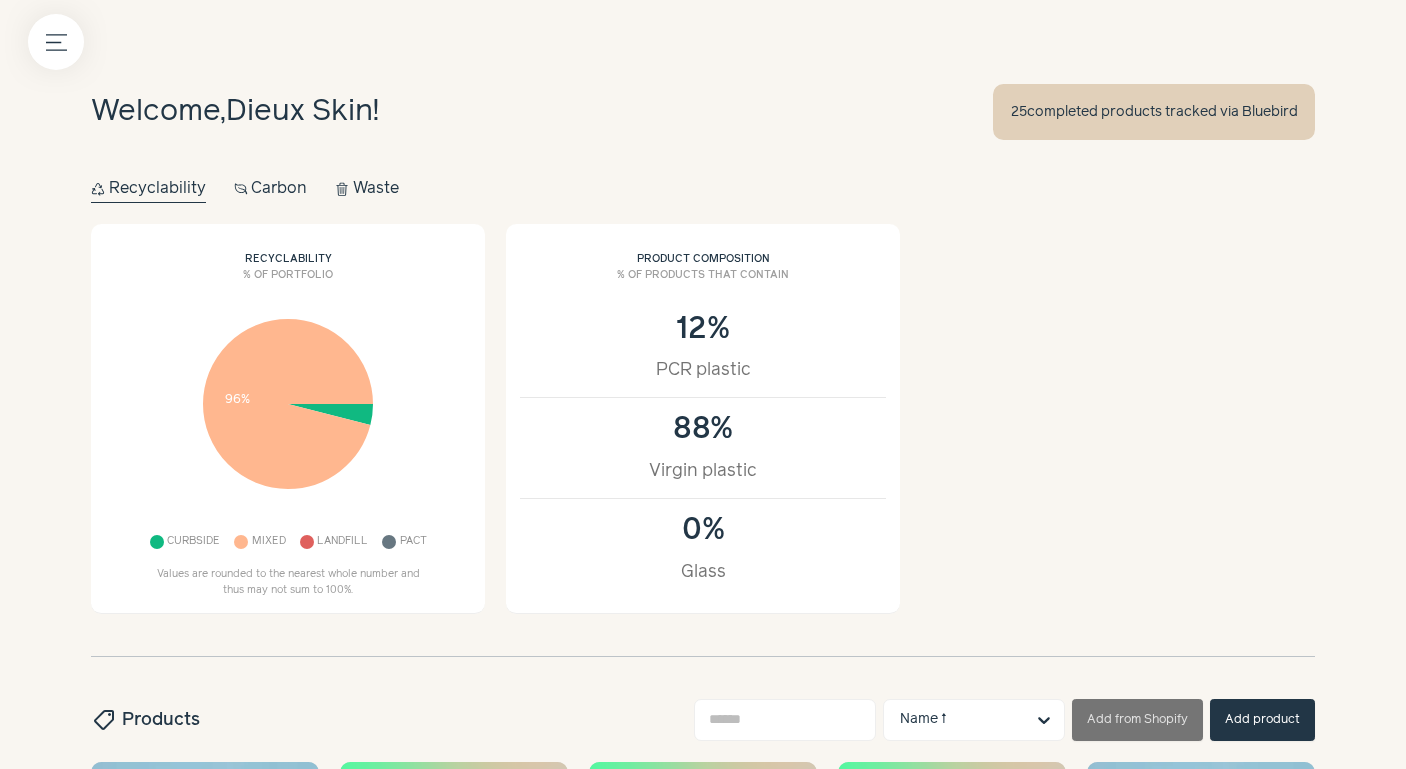 click on "Market products" at bounding box center [-209, 375] 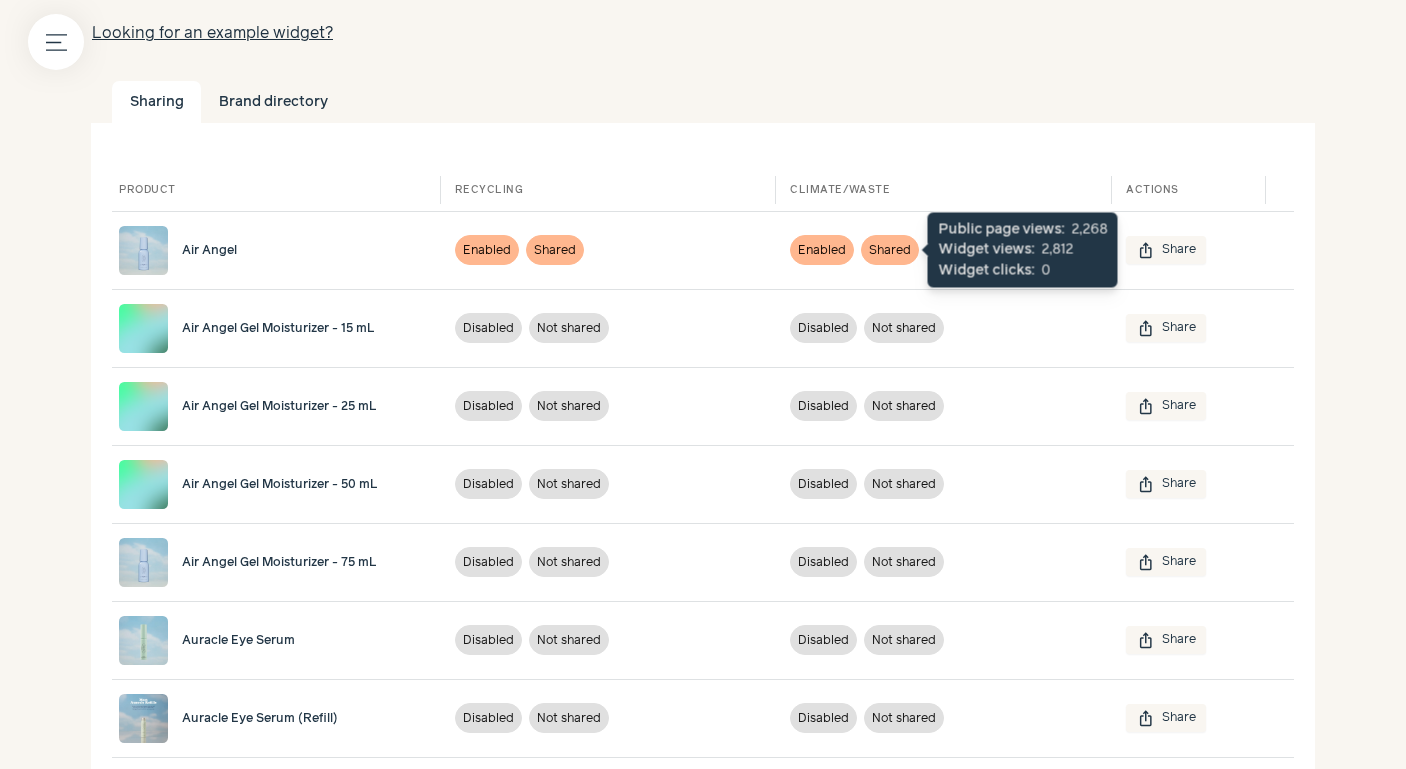 scroll, scrollTop: 224, scrollLeft: 0, axis: vertical 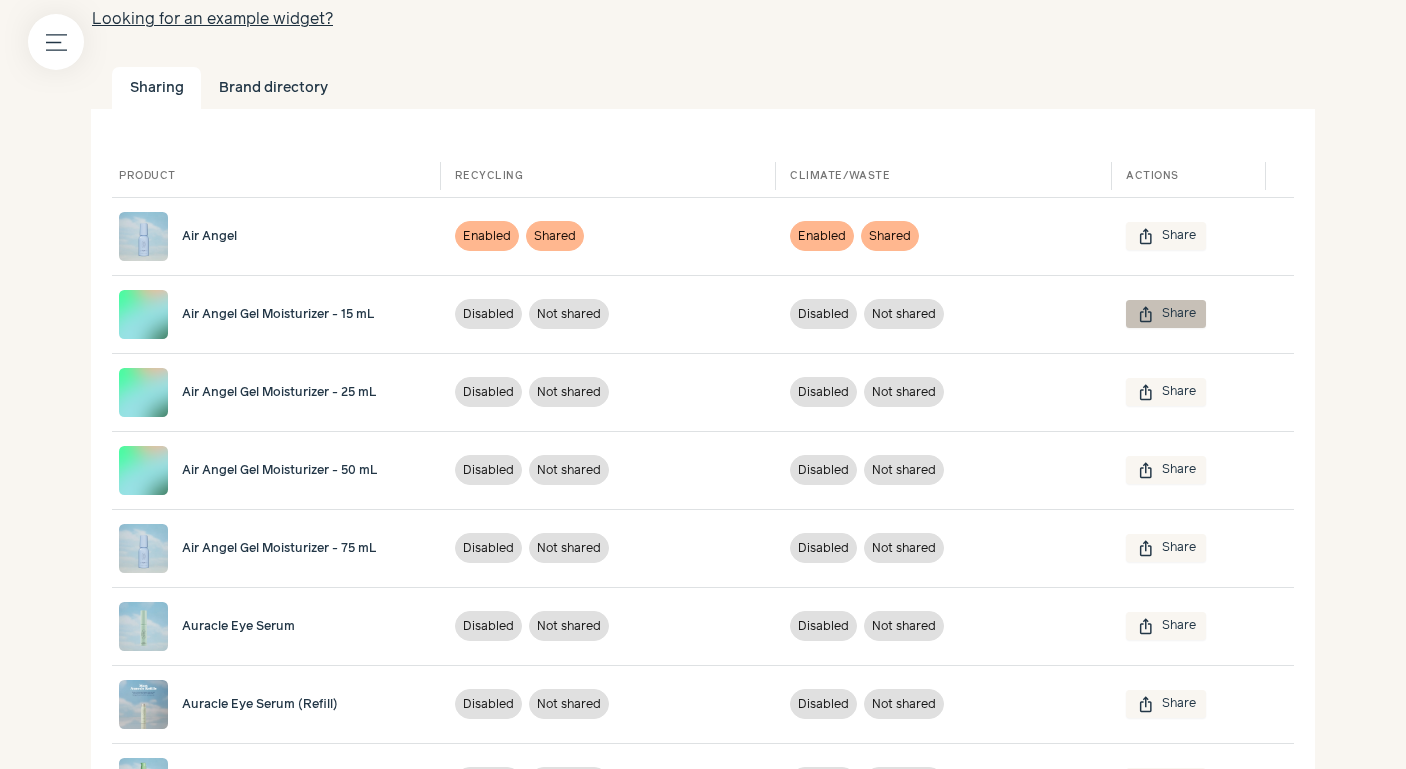 click on "ios_share   Share" at bounding box center (1166, 314) 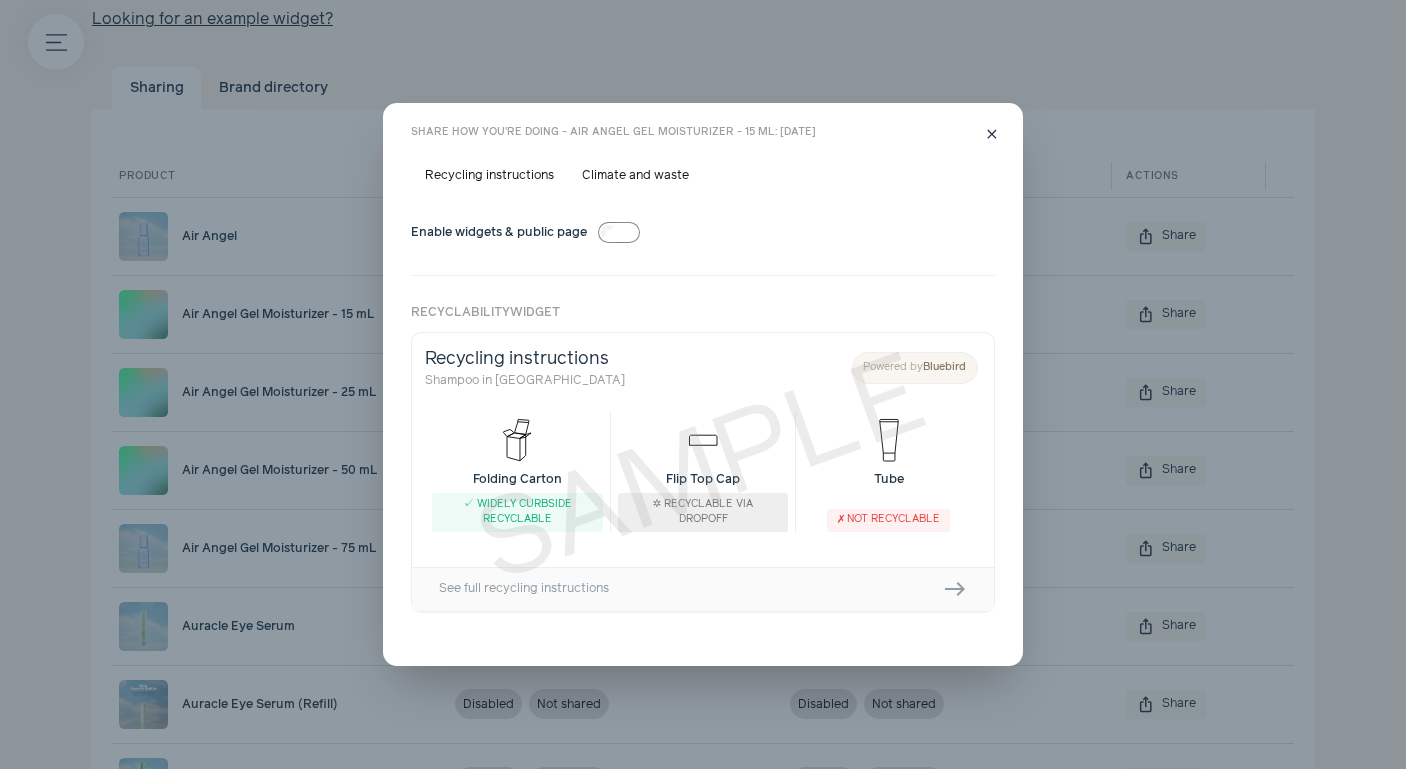 scroll, scrollTop: 0, scrollLeft: 0, axis: both 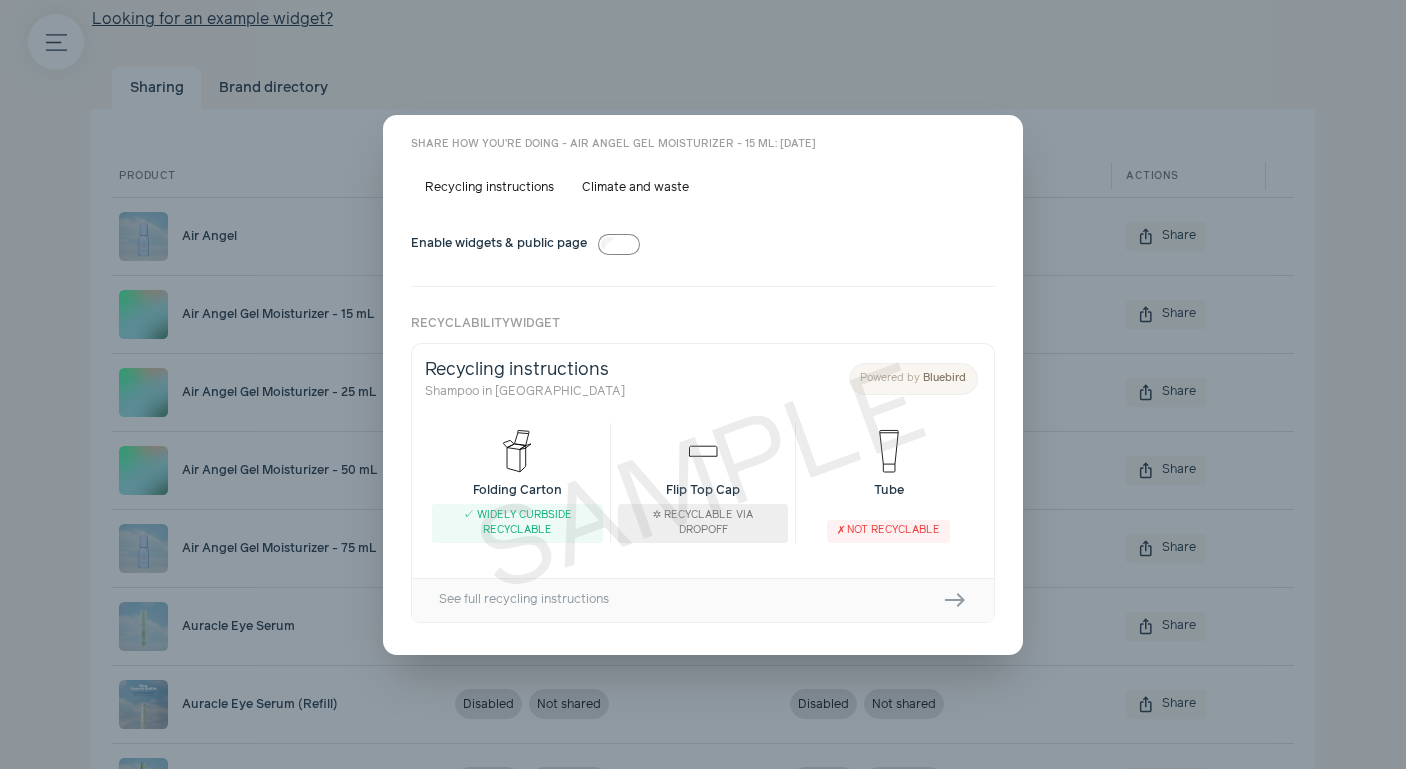 click on "close" at bounding box center (992, 146) 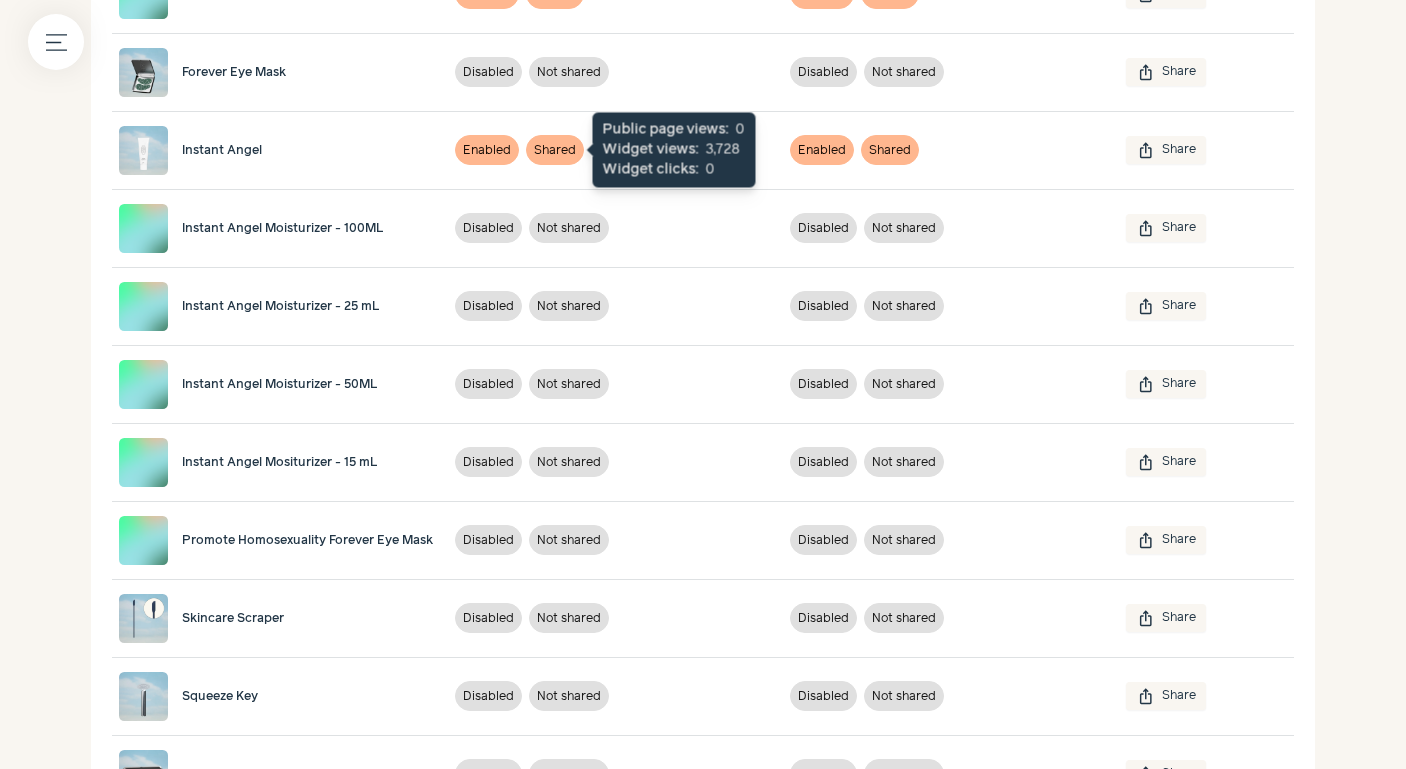 scroll, scrollTop: 1405, scrollLeft: 0, axis: vertical 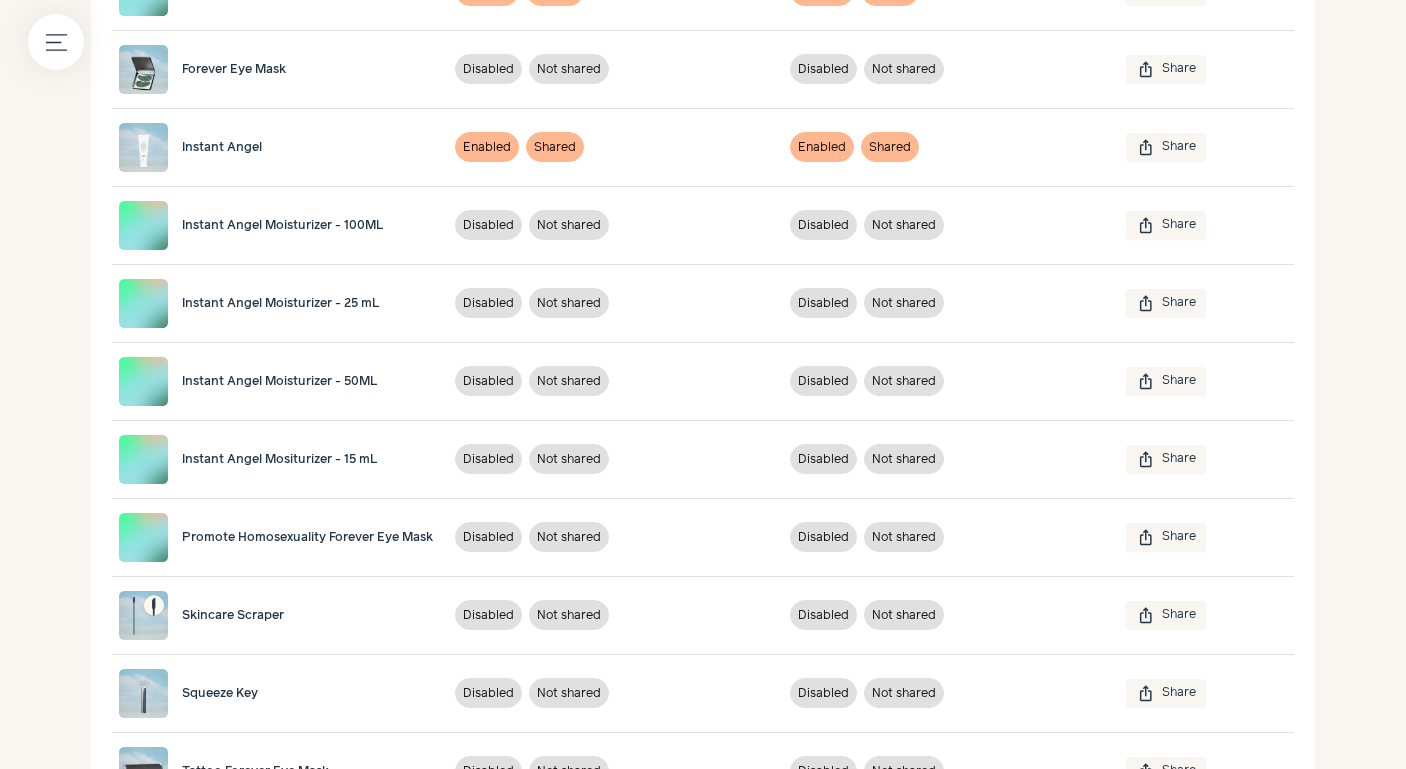 click on "Instant Angel" at bounding box center [222, 148] 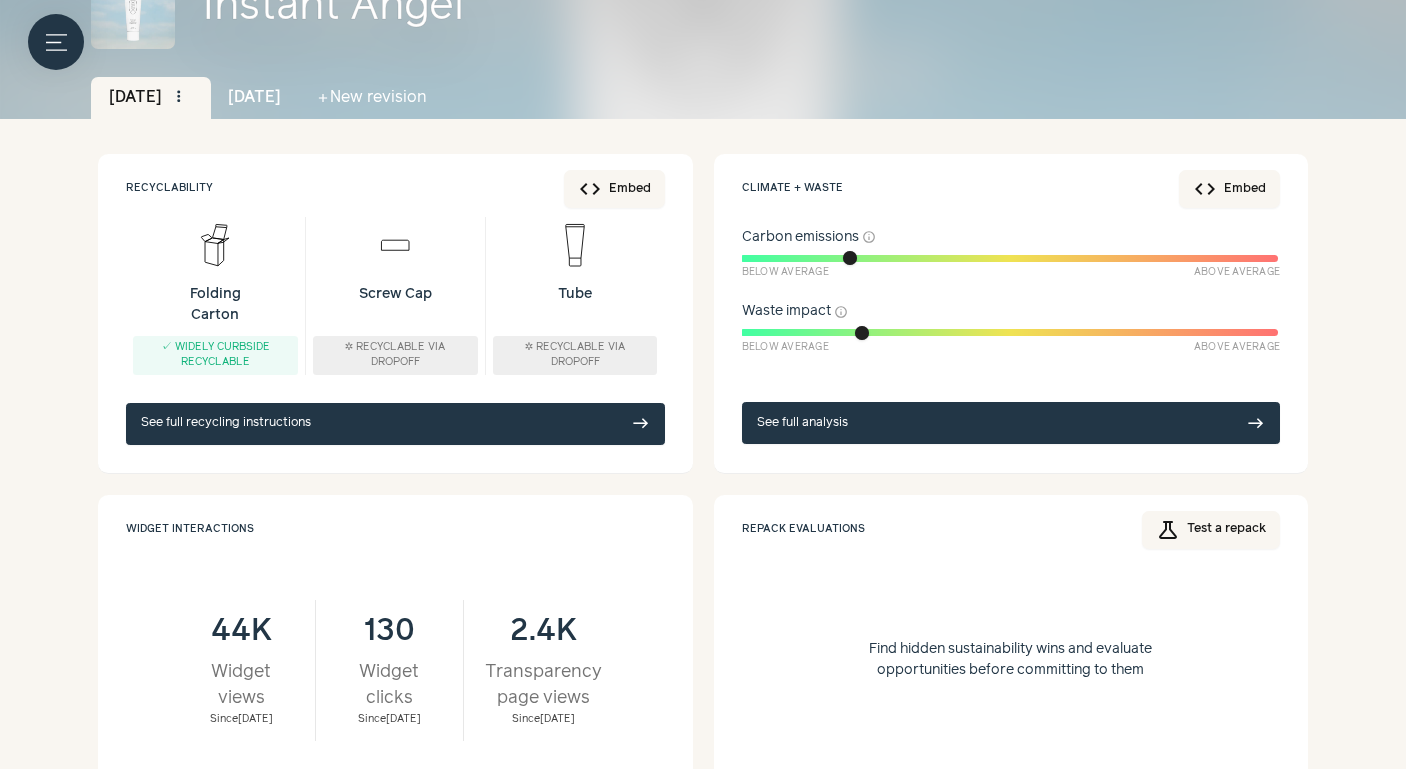 scroll, scrollTop: 293, scrollLeft: 0, axis: vertical 